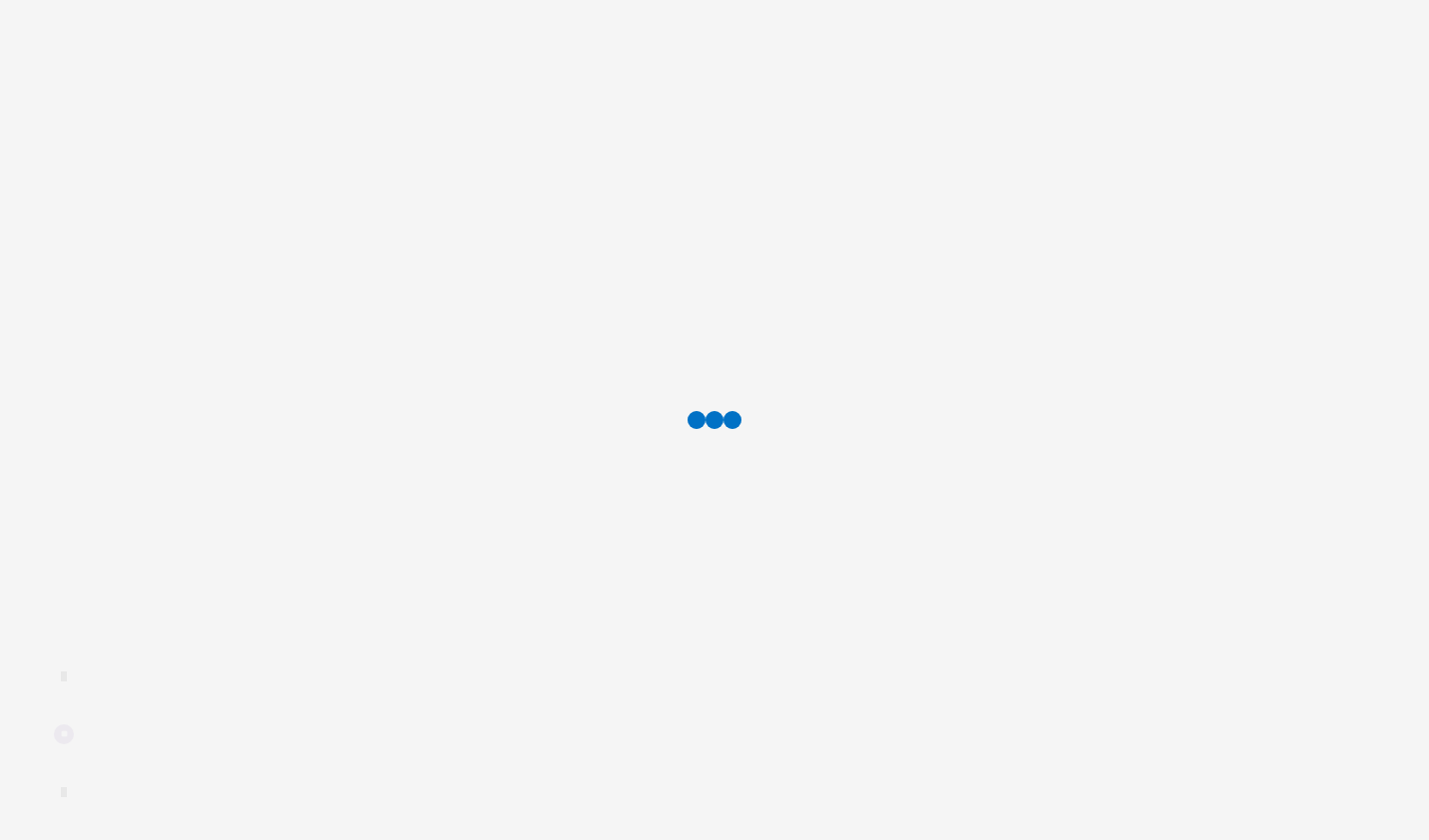 scroll, scrollTop: 0, scrollLeft: 0, axis: both 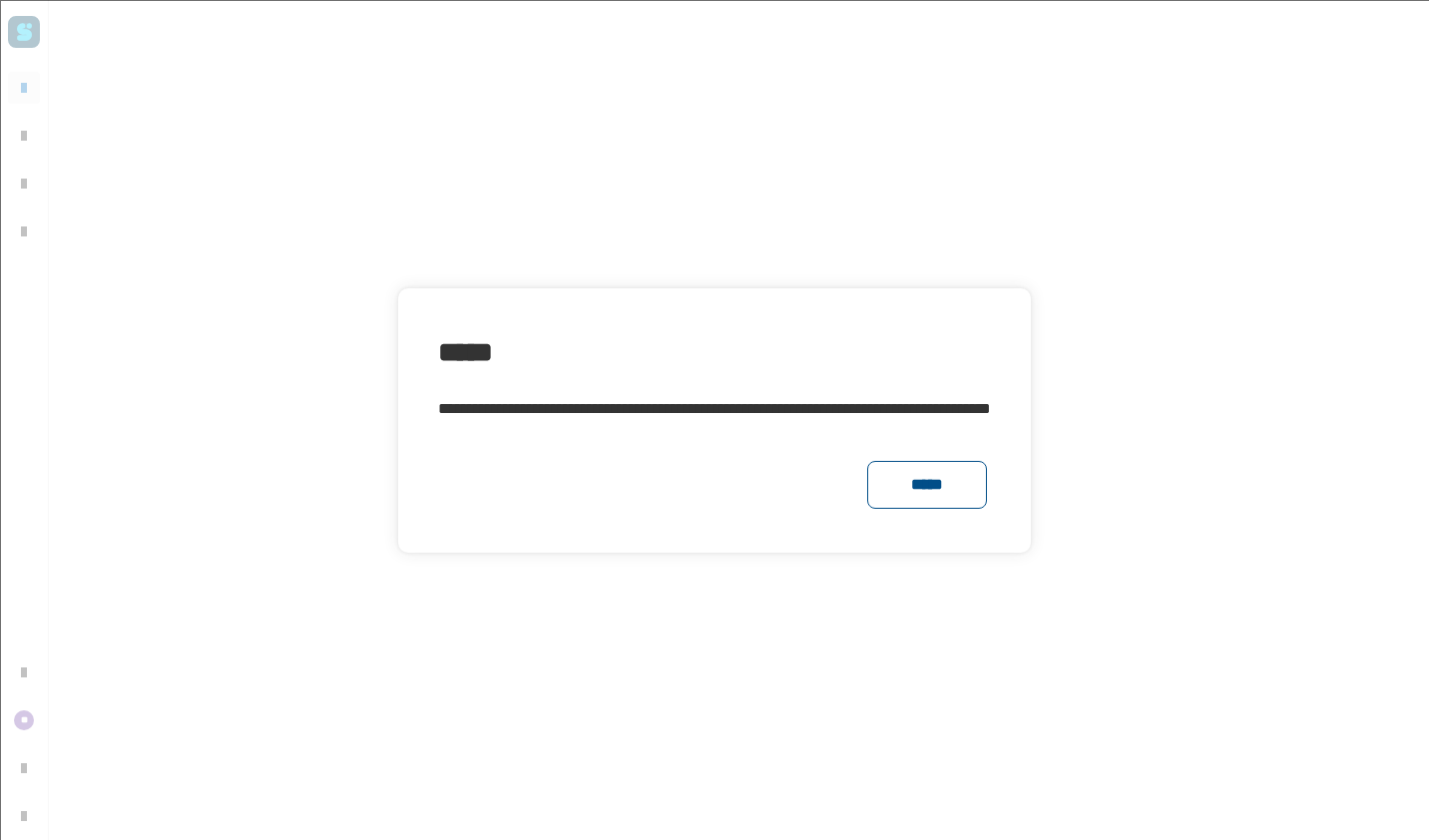 click on "*****" 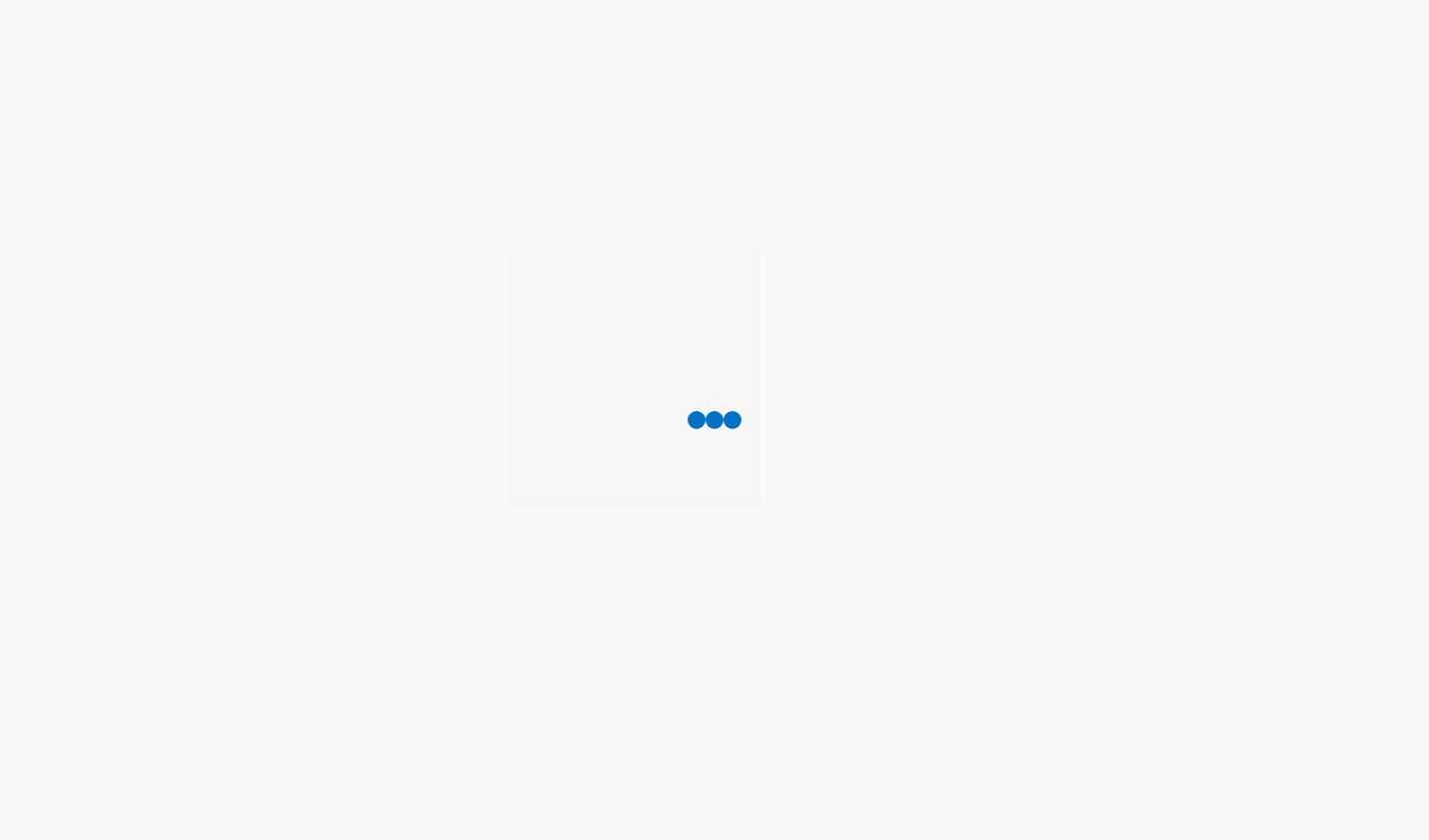 scroll, scrollTop: 0, scrollLeft: 0, axis: both 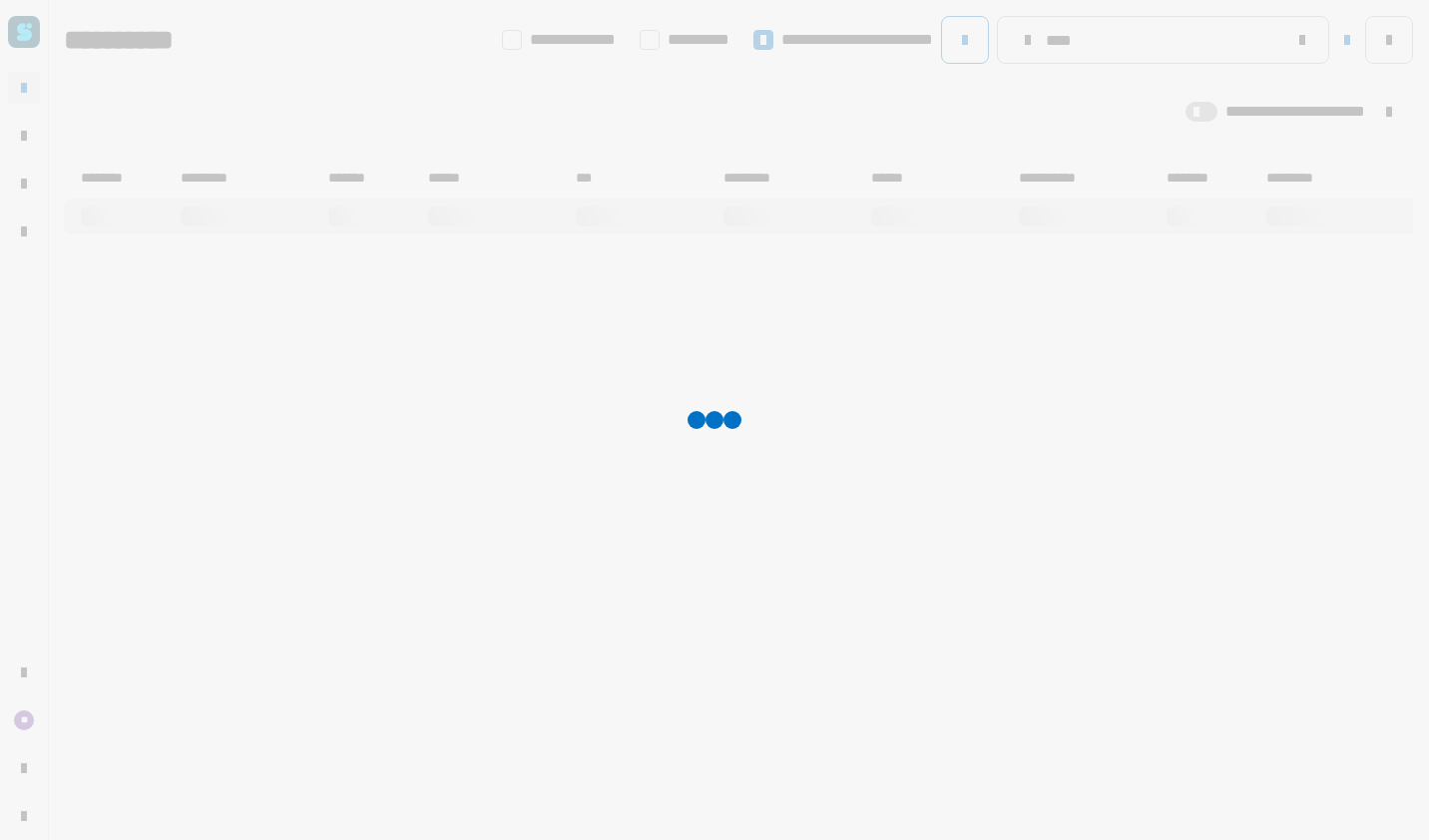 type on "****" 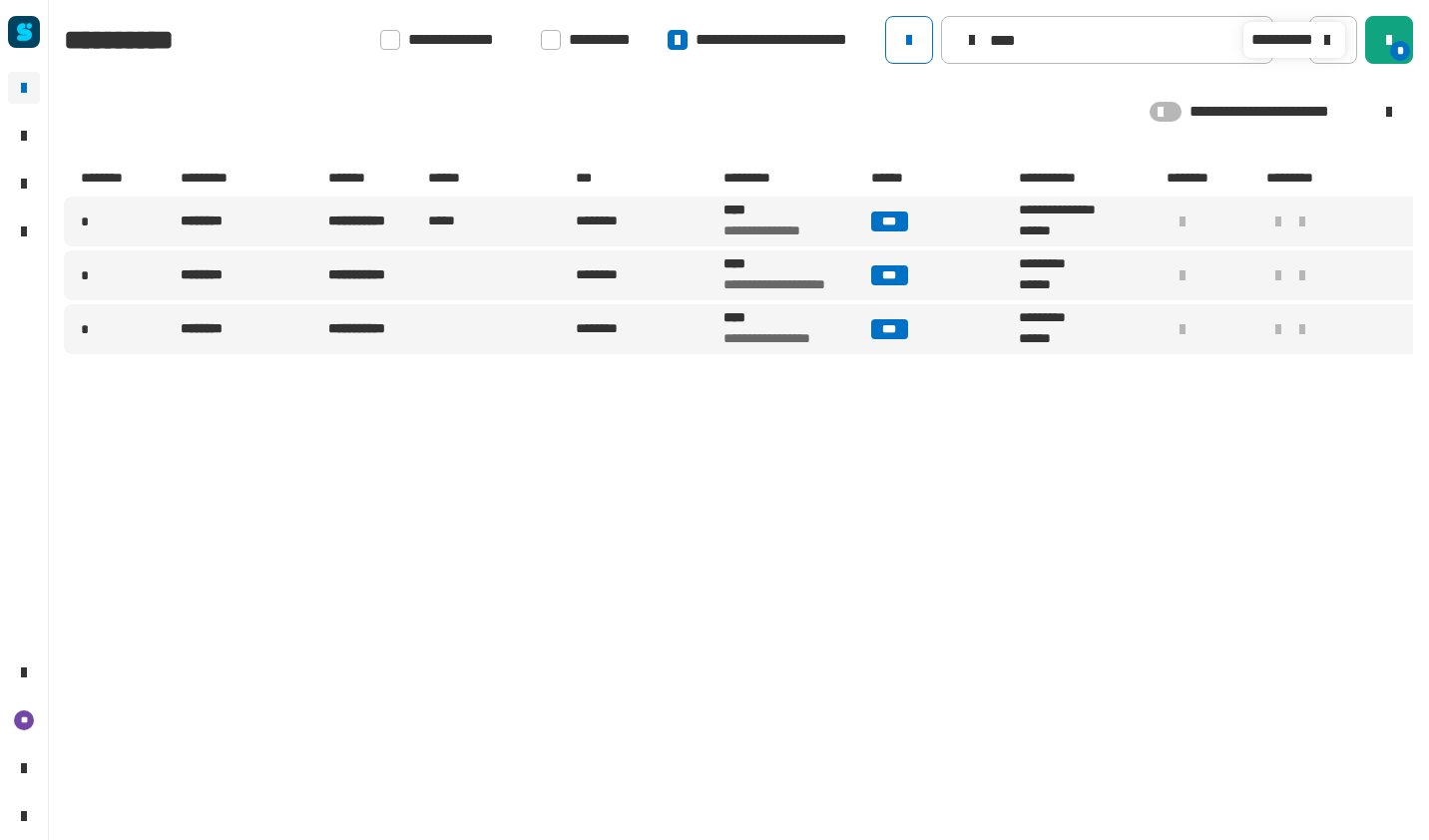 click on "*" at bounding box center (1400, 51) 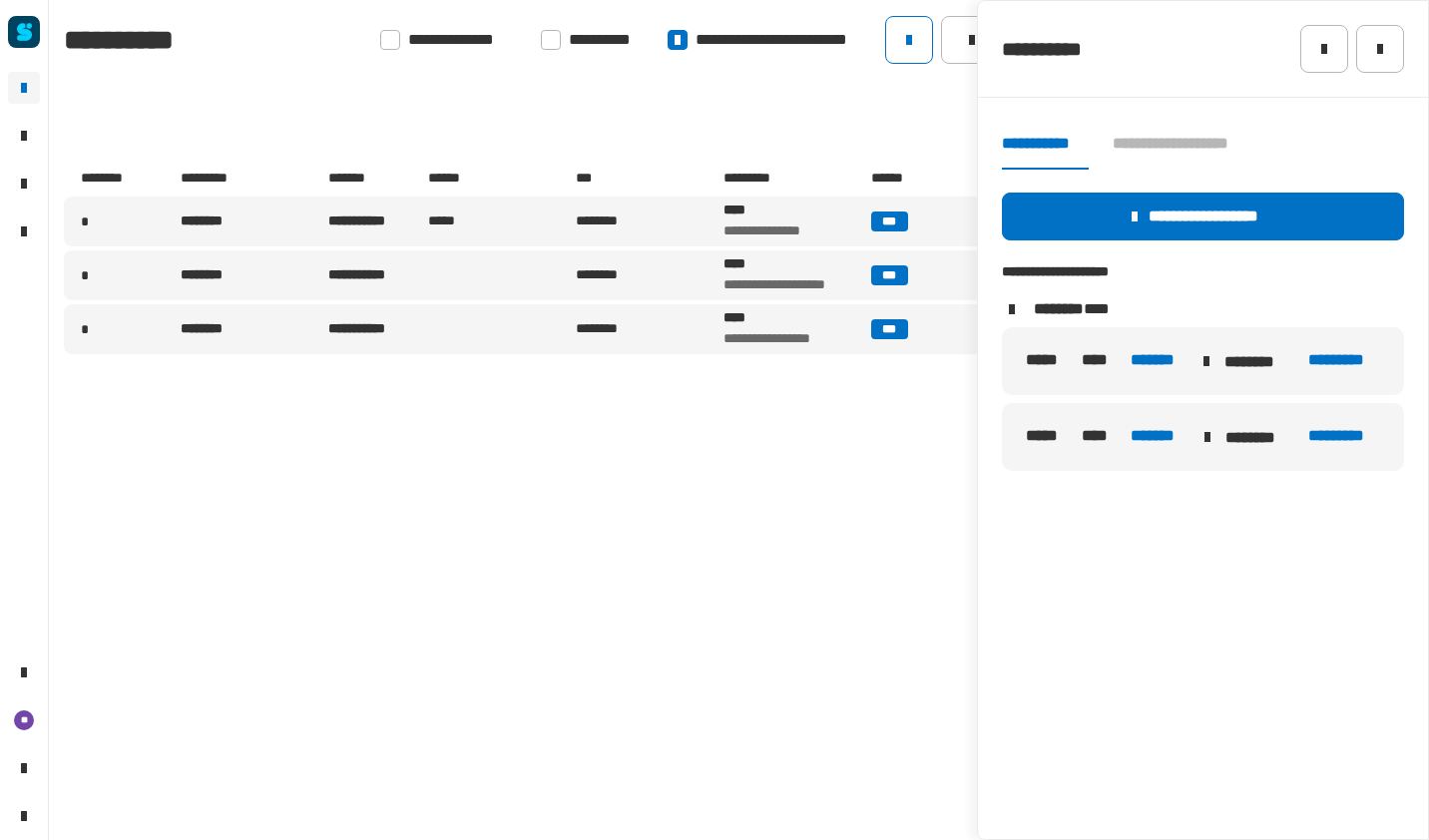 click on "*******" 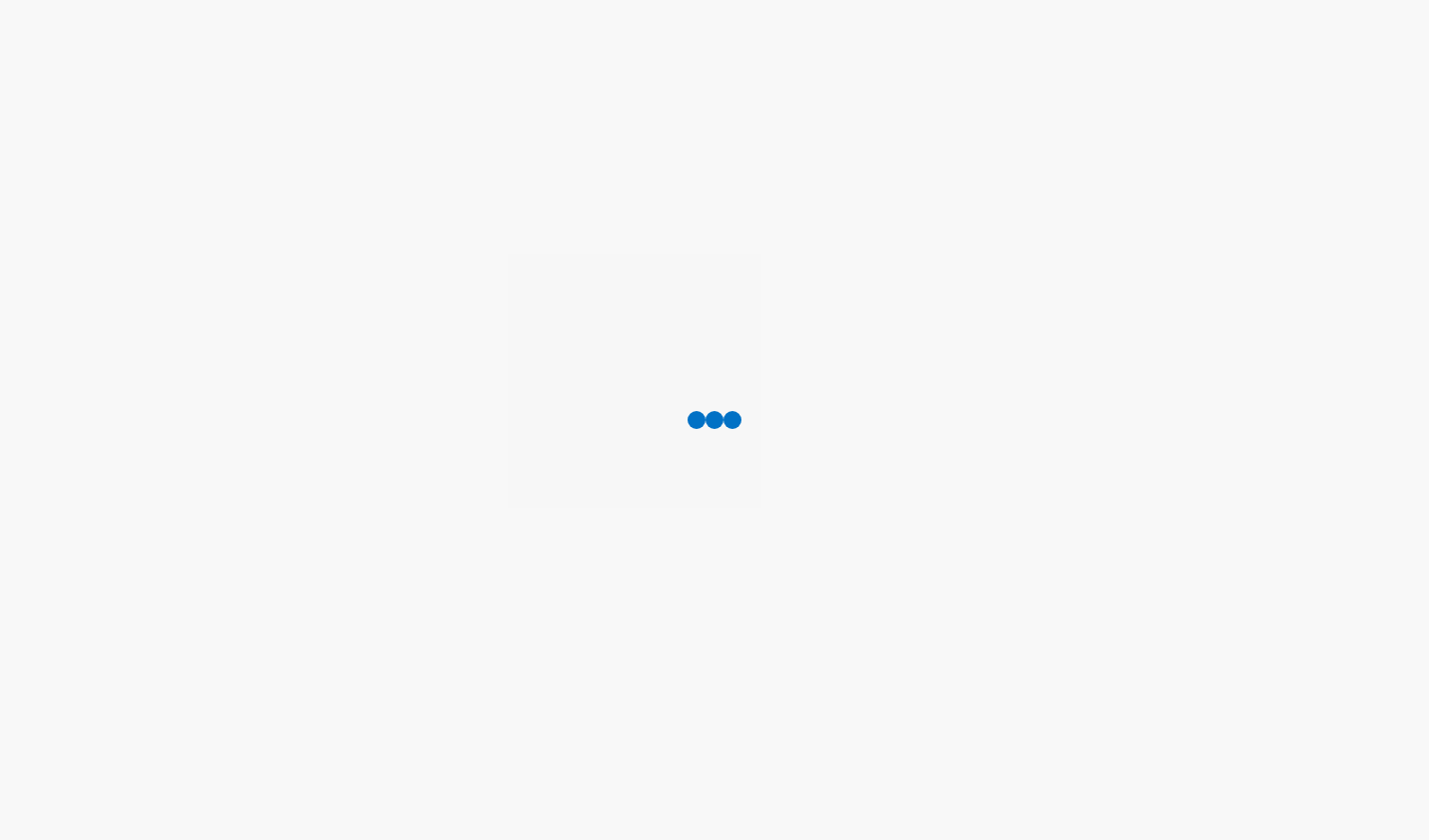 scroll, scrollTop: 0, scrollLeft: 0, axis: both 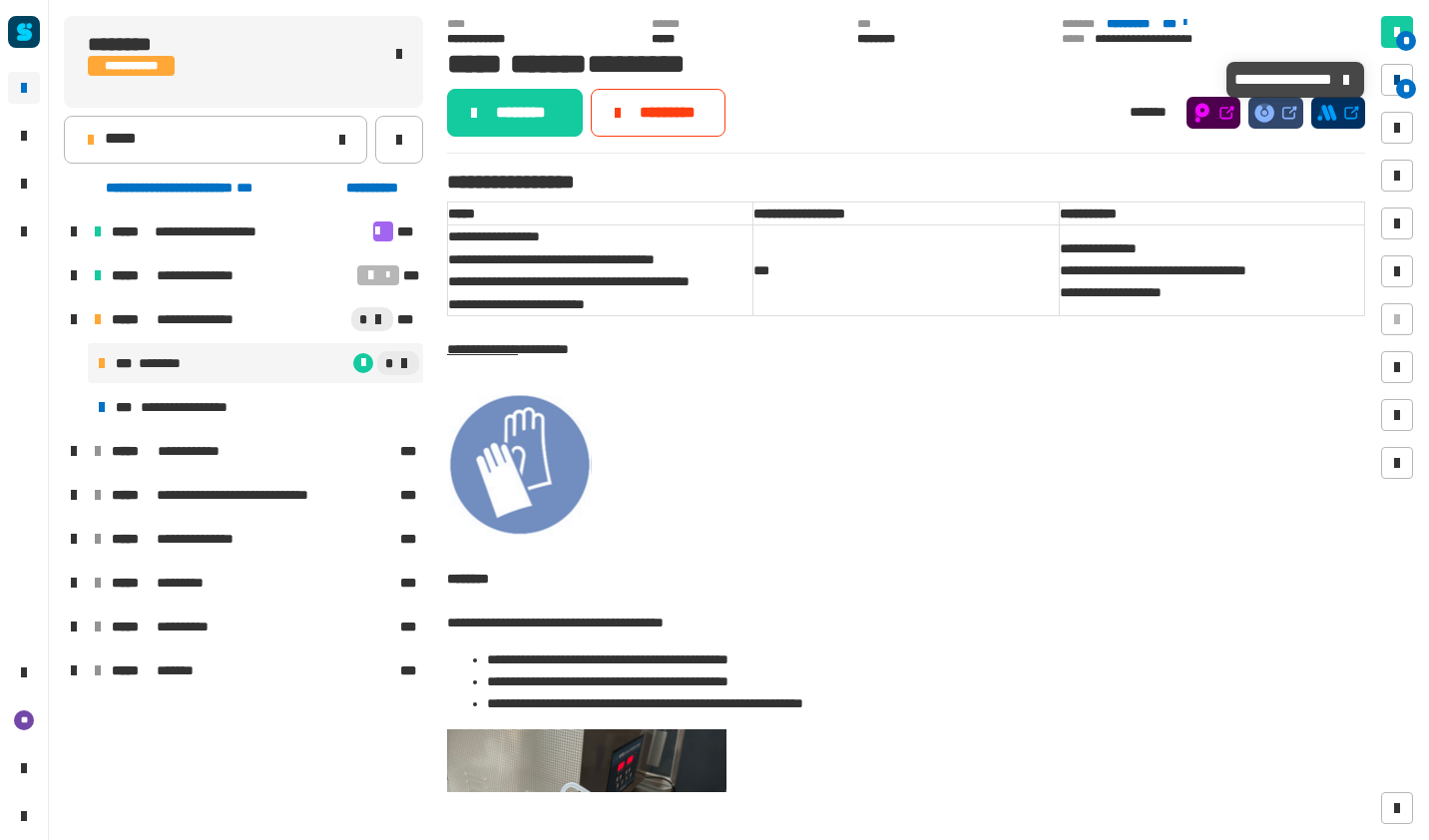 click on "*" at bounding box center (1406, 89) 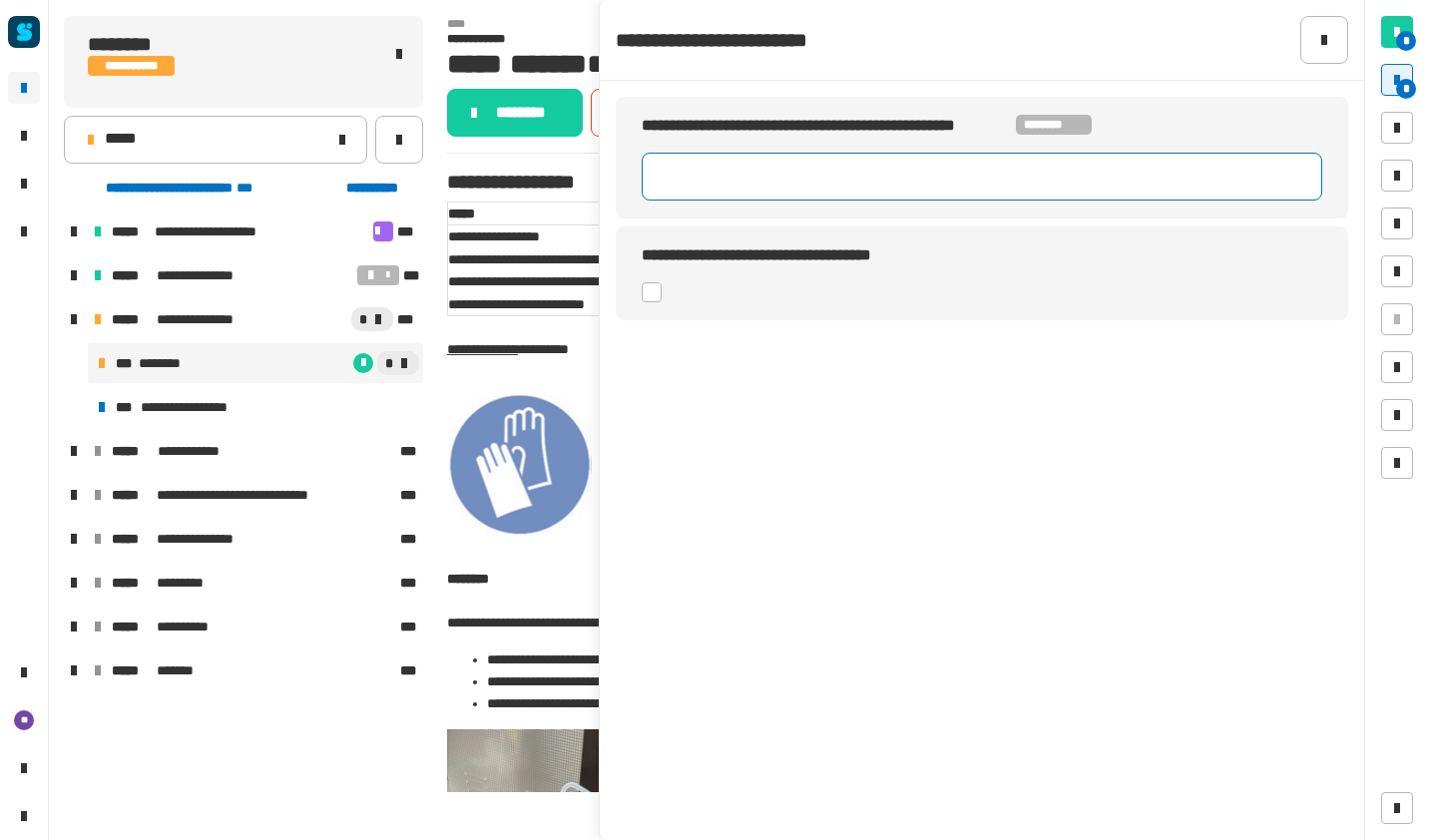 click 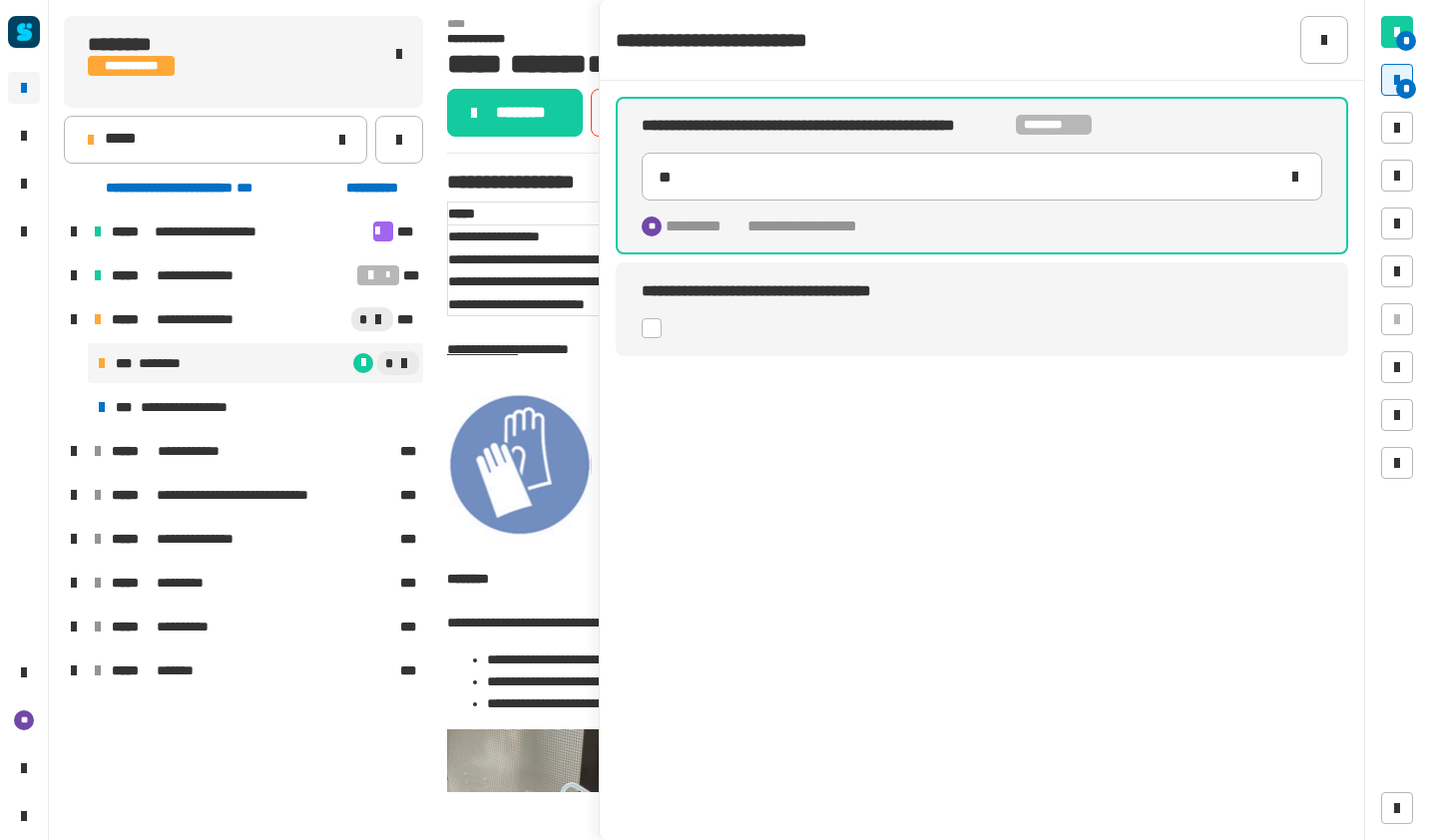 click 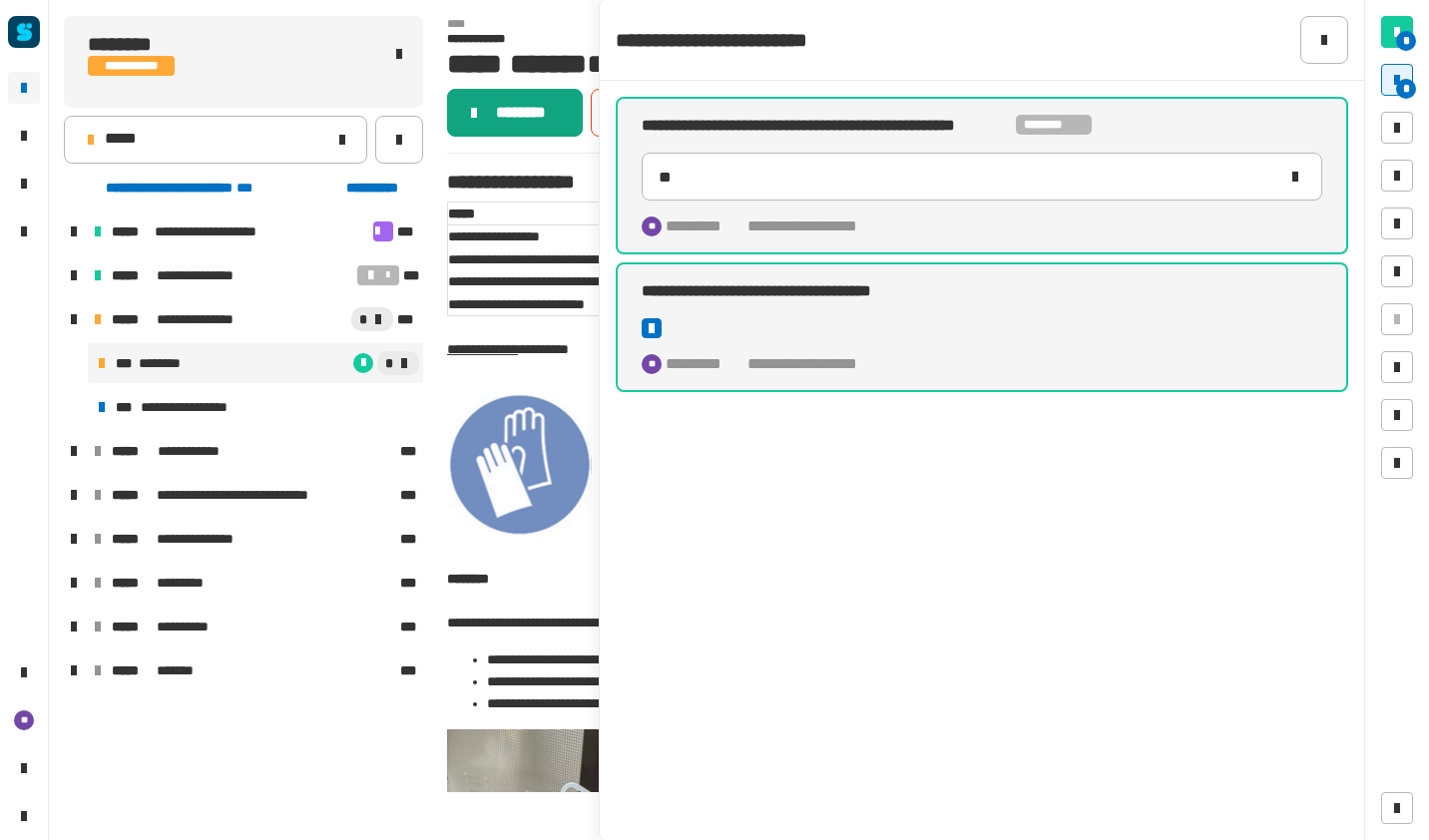 click on "********" 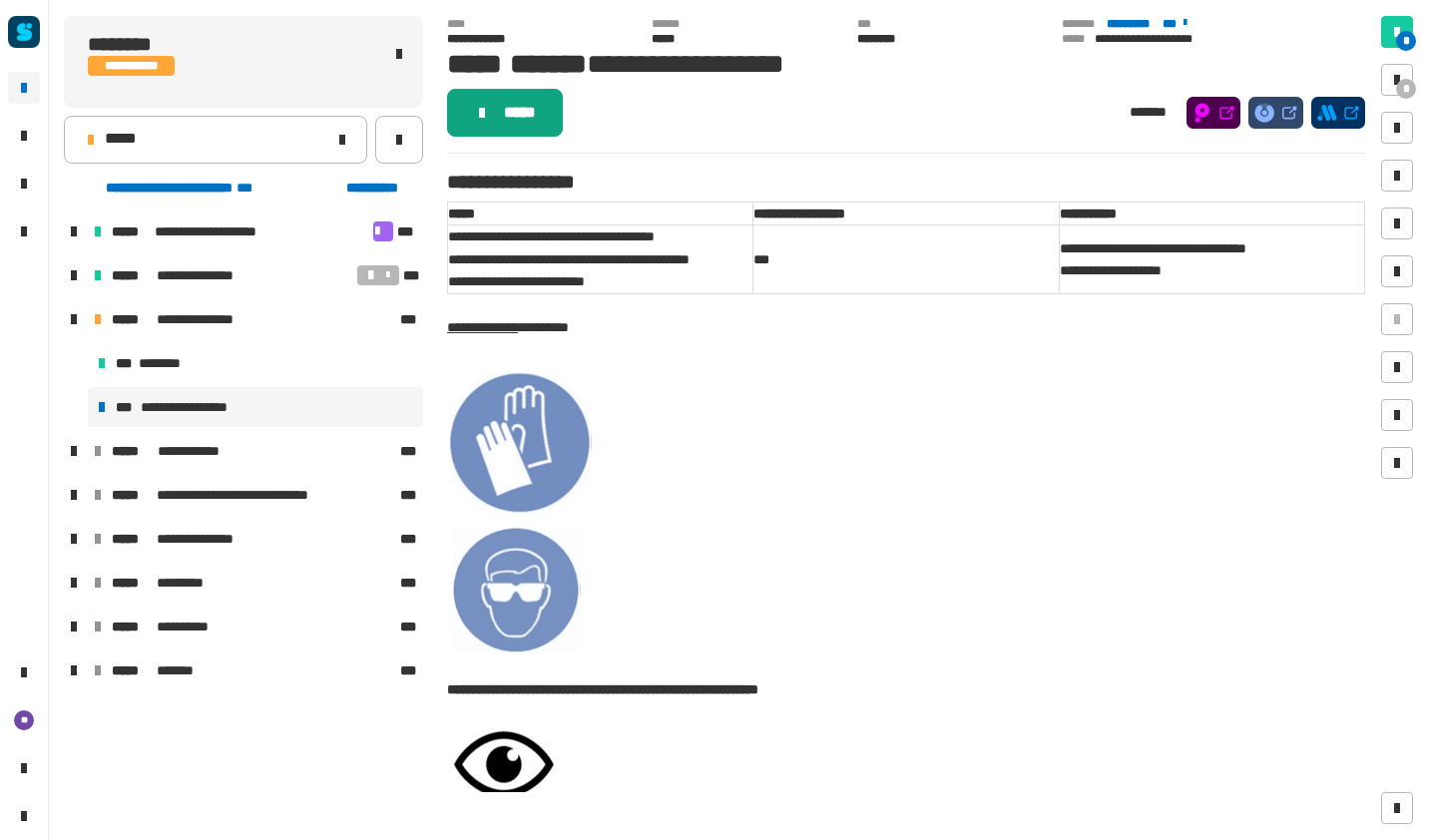 click on "*****" 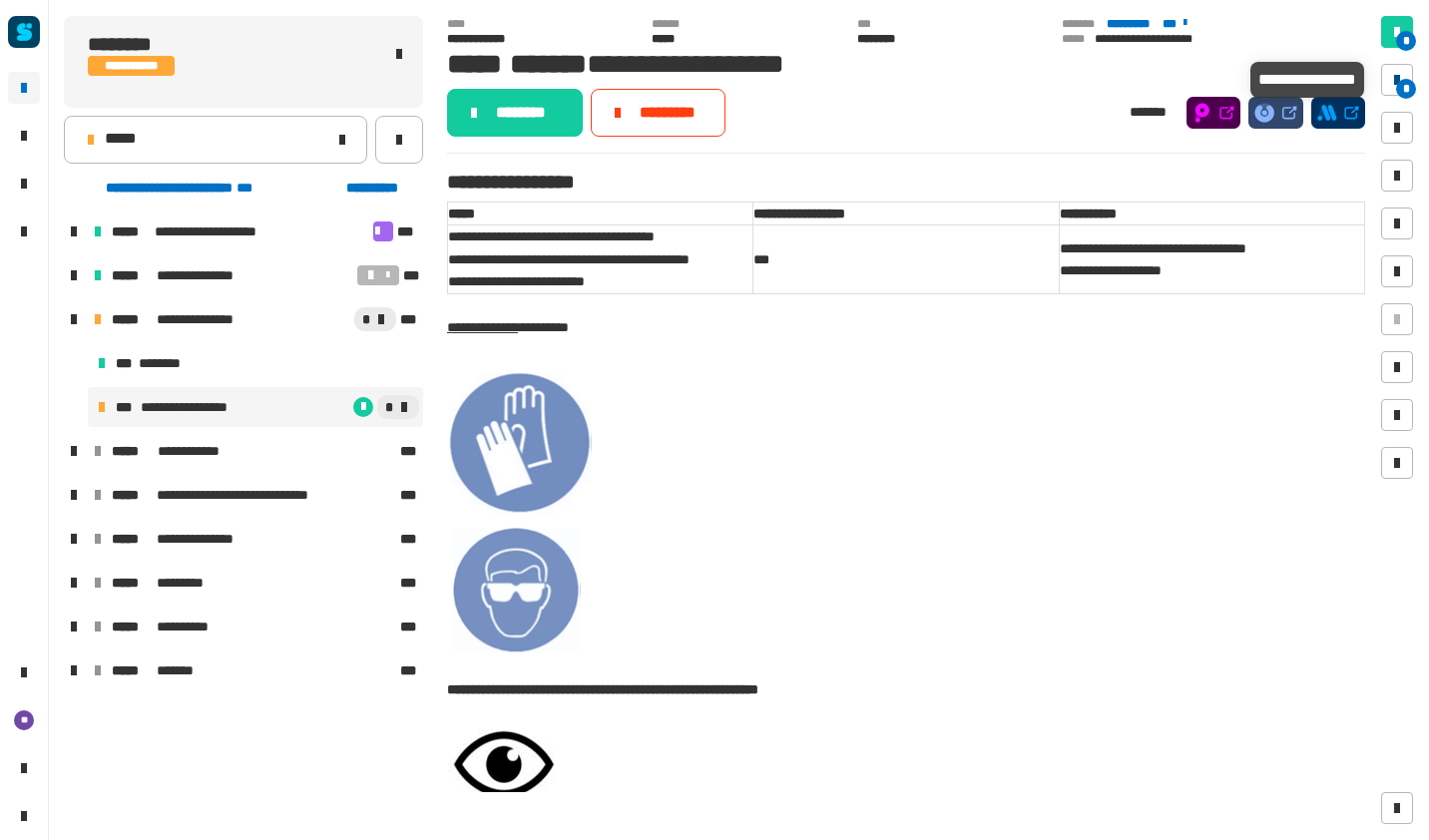 click at bounding box center (1397, 80) 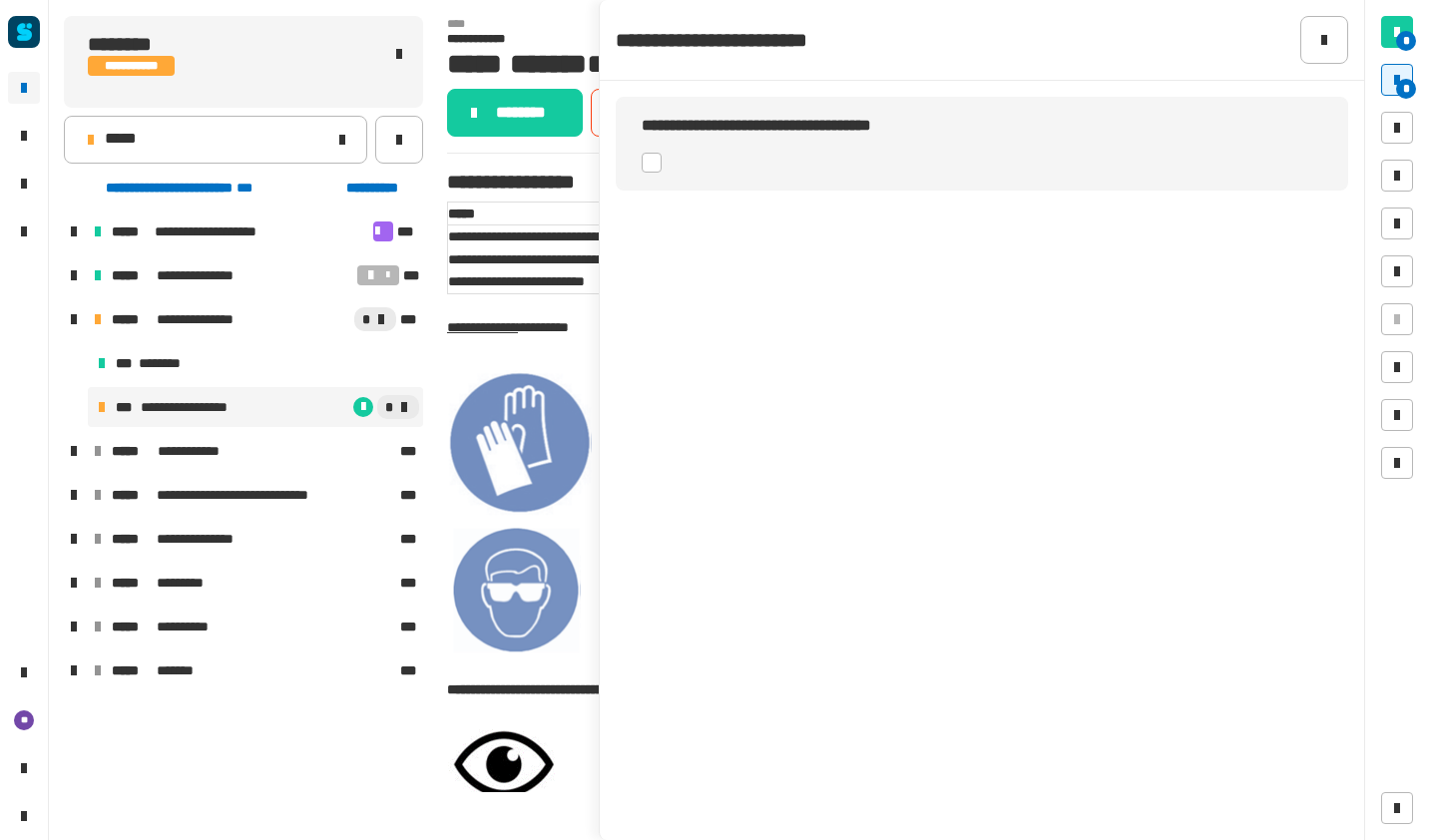click 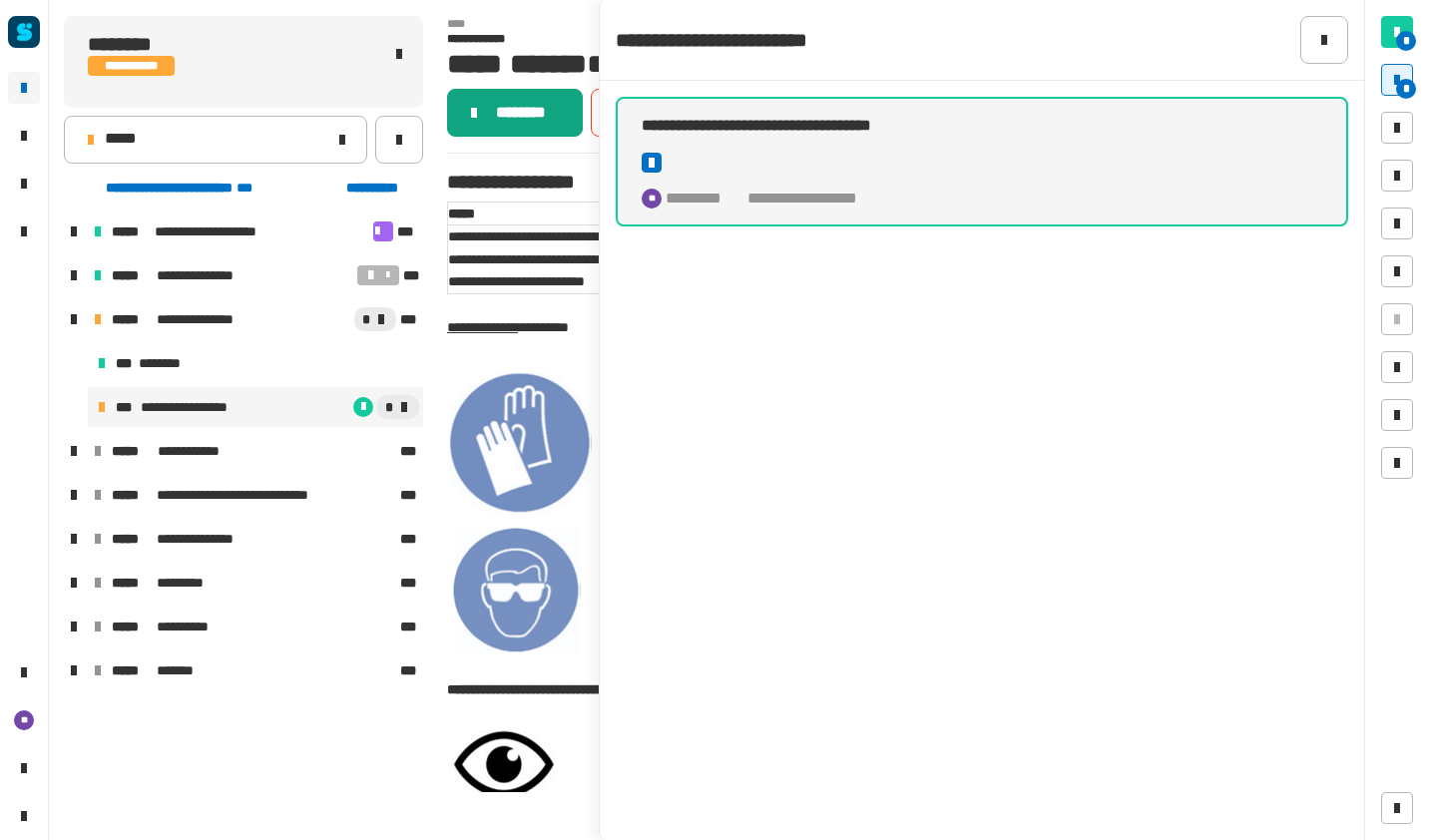 click 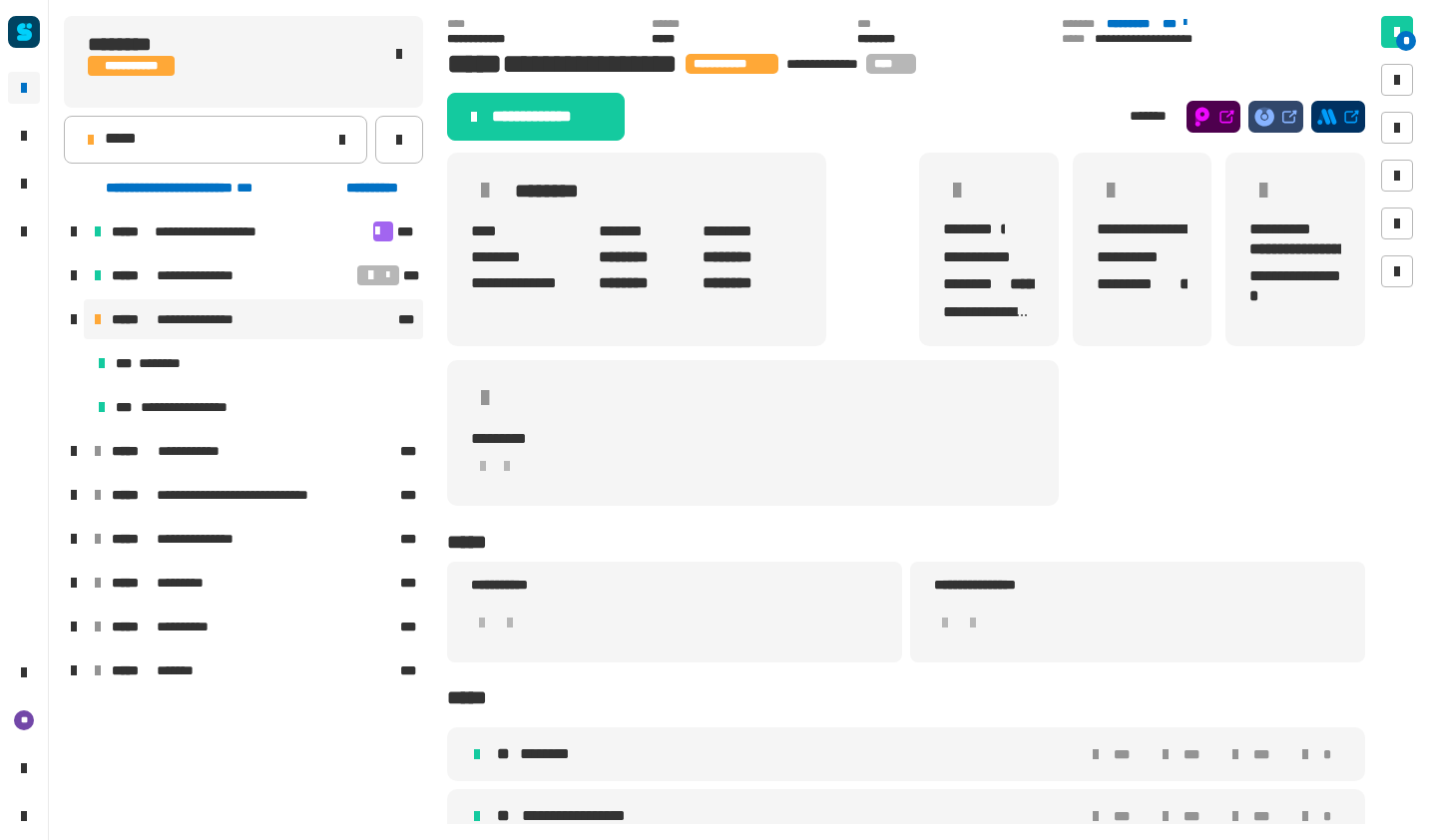click 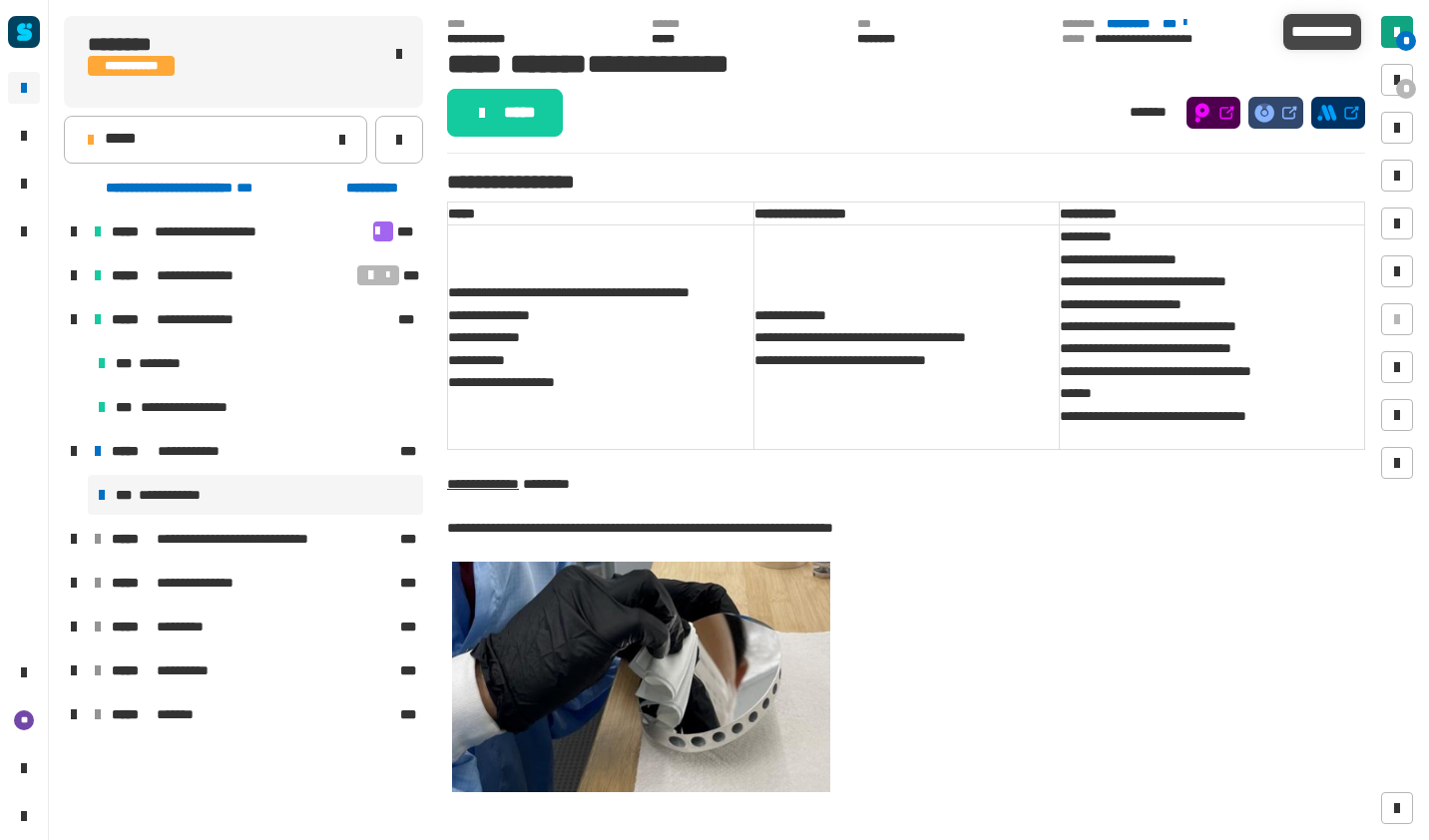 click on "*" at bounding box center [1406, 41] 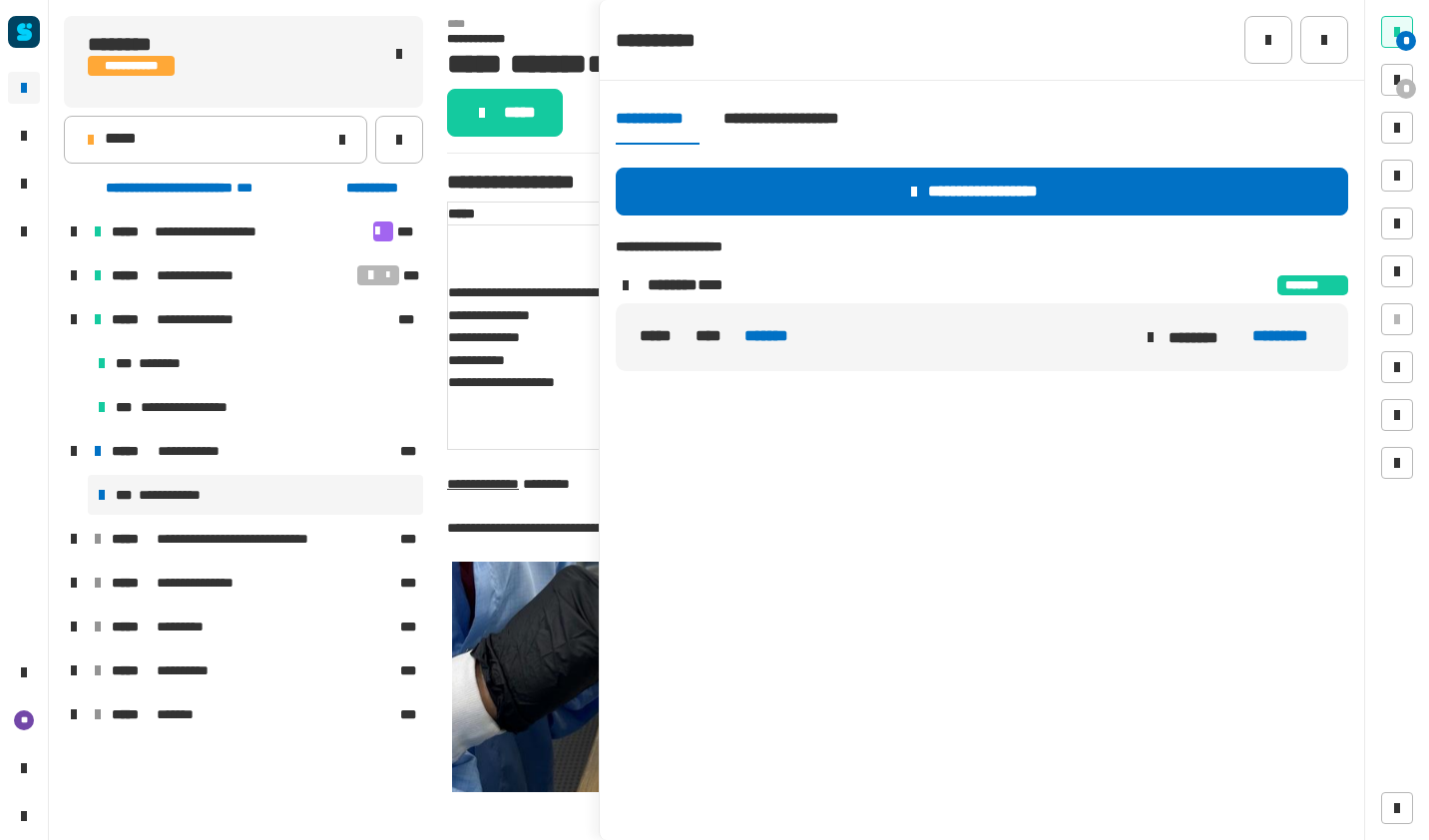 click on "*******" 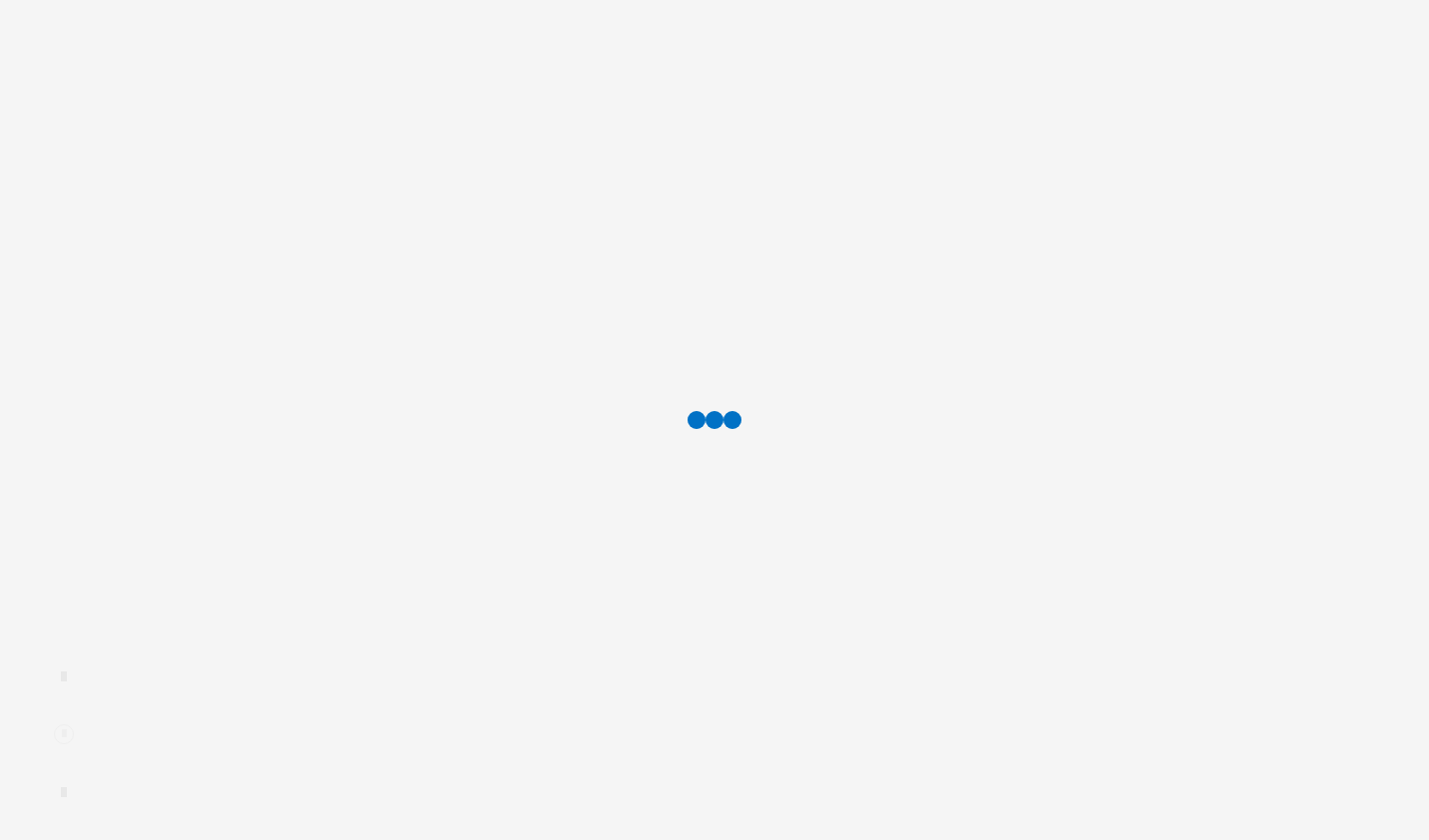 scroll, scrollTop: 0, scrollLeft: 0, axis: both 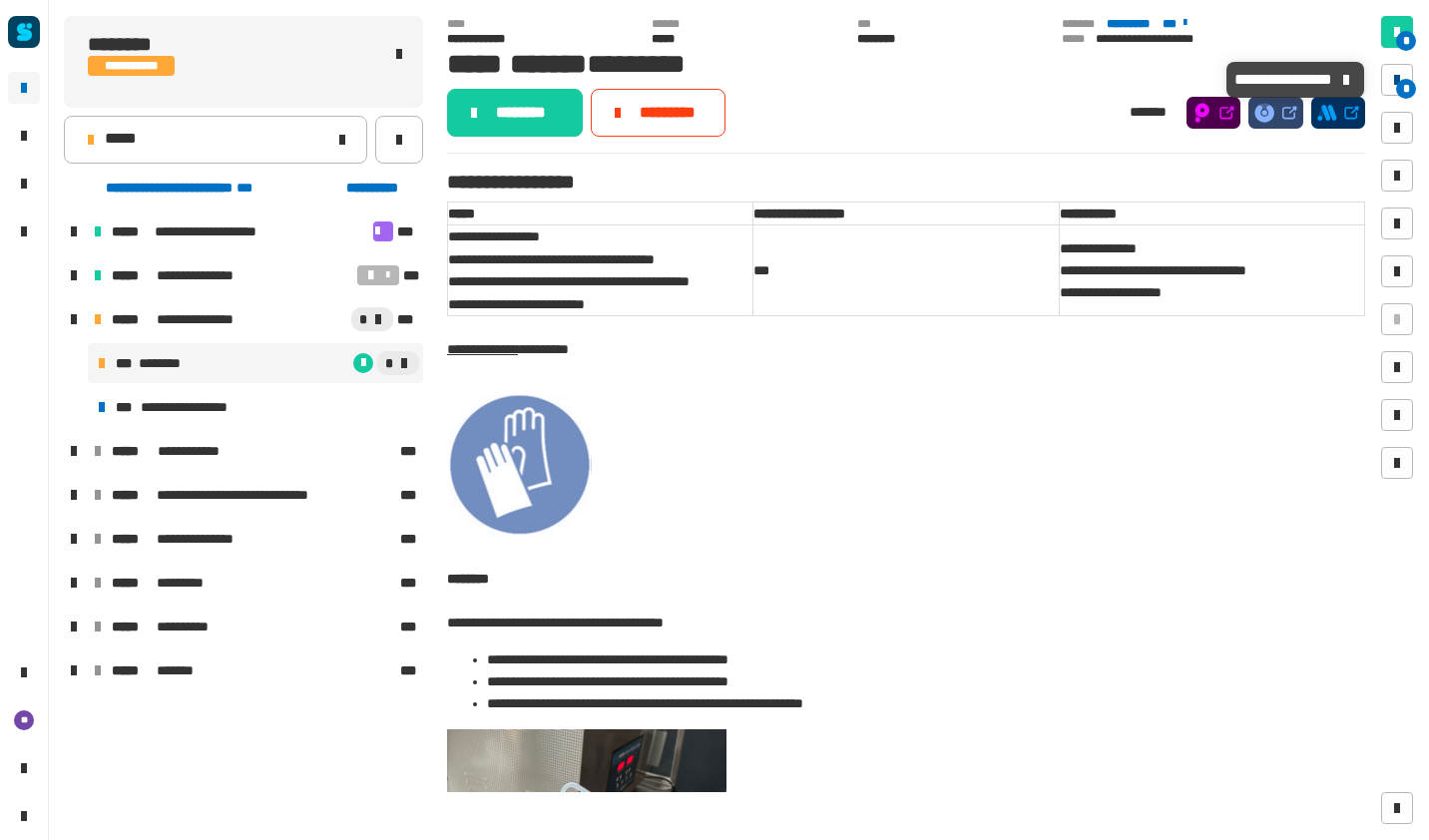 click on "*" at bounding box center [1406, 89] 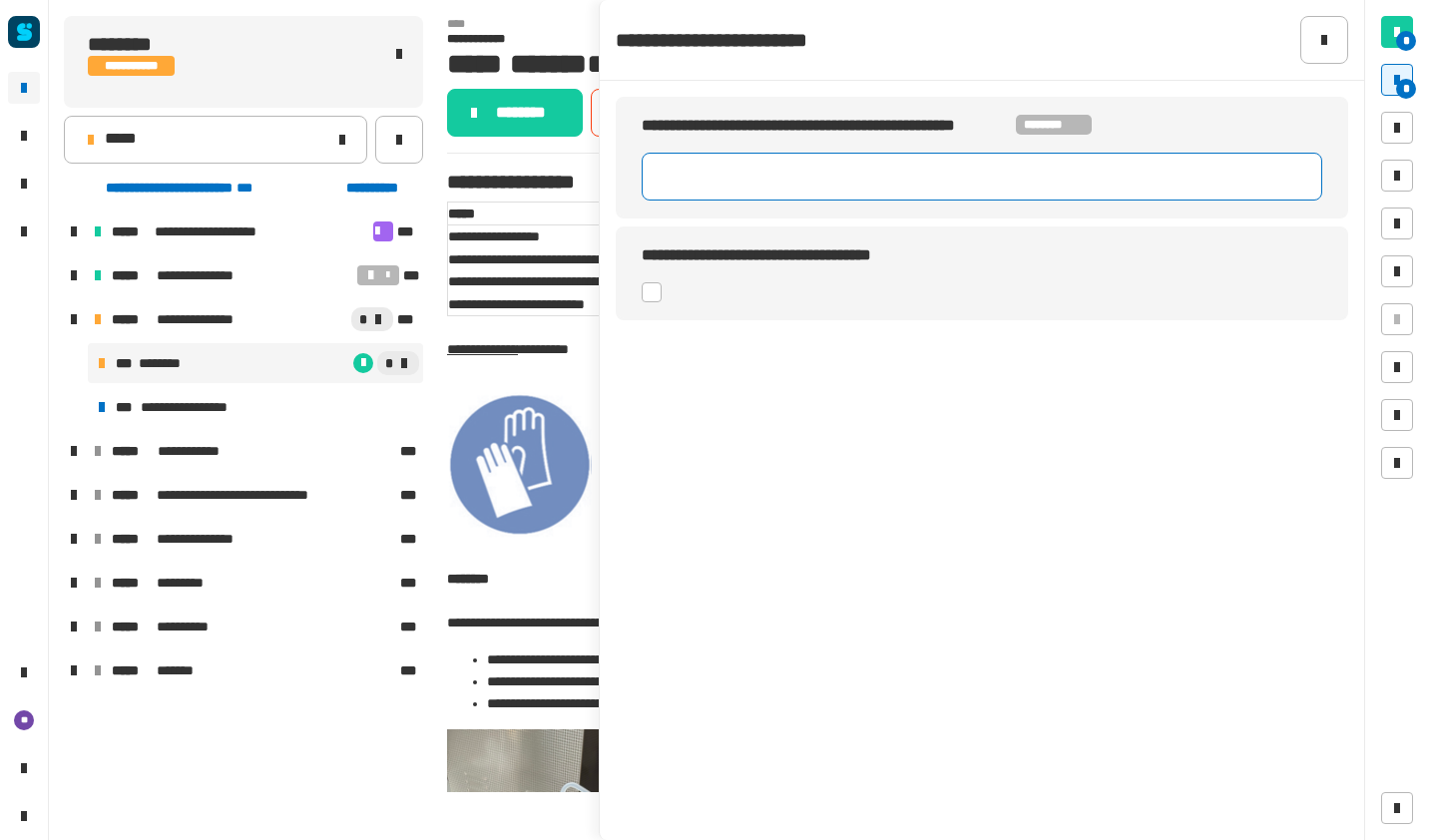 click 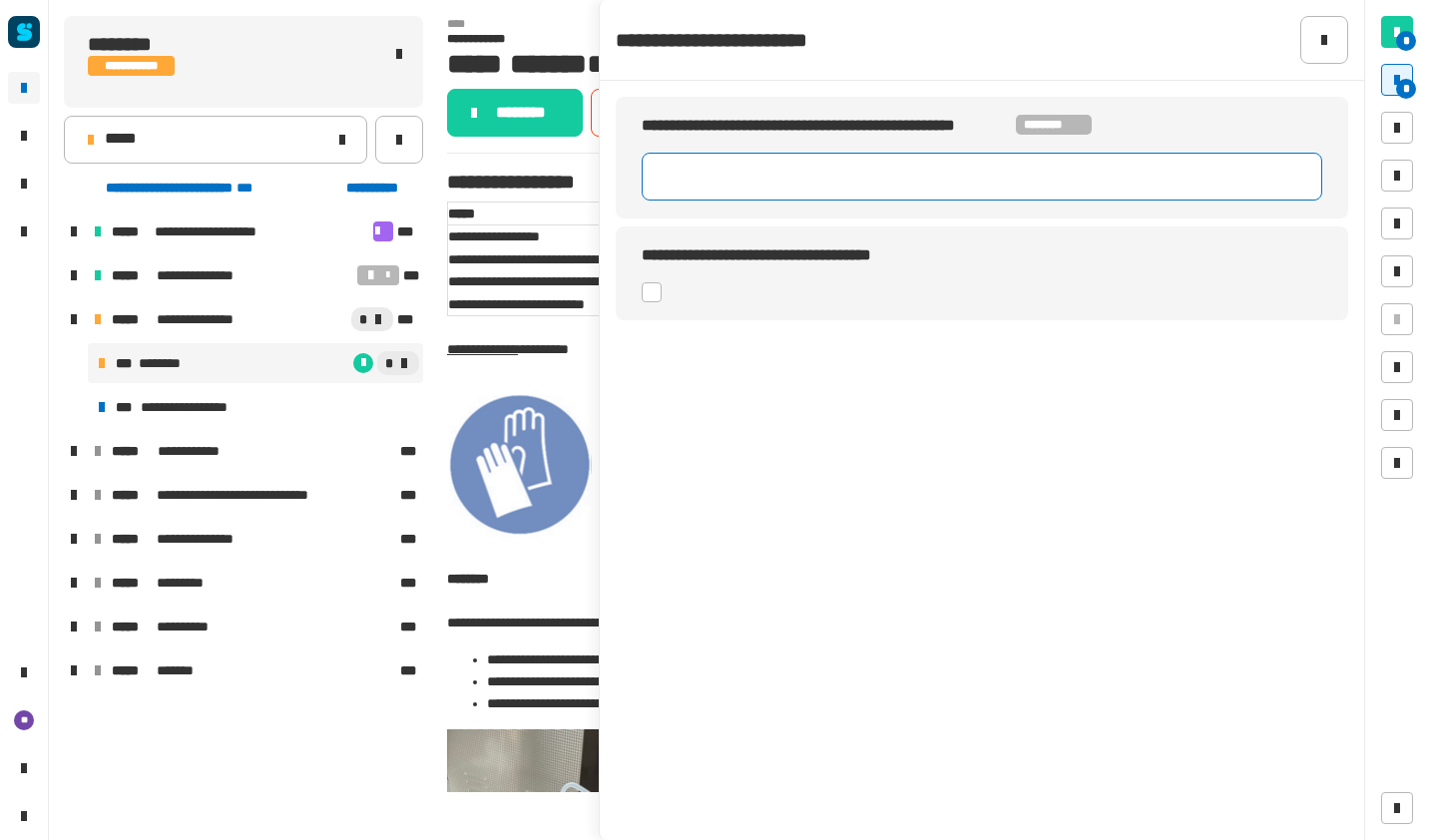 type on "**" 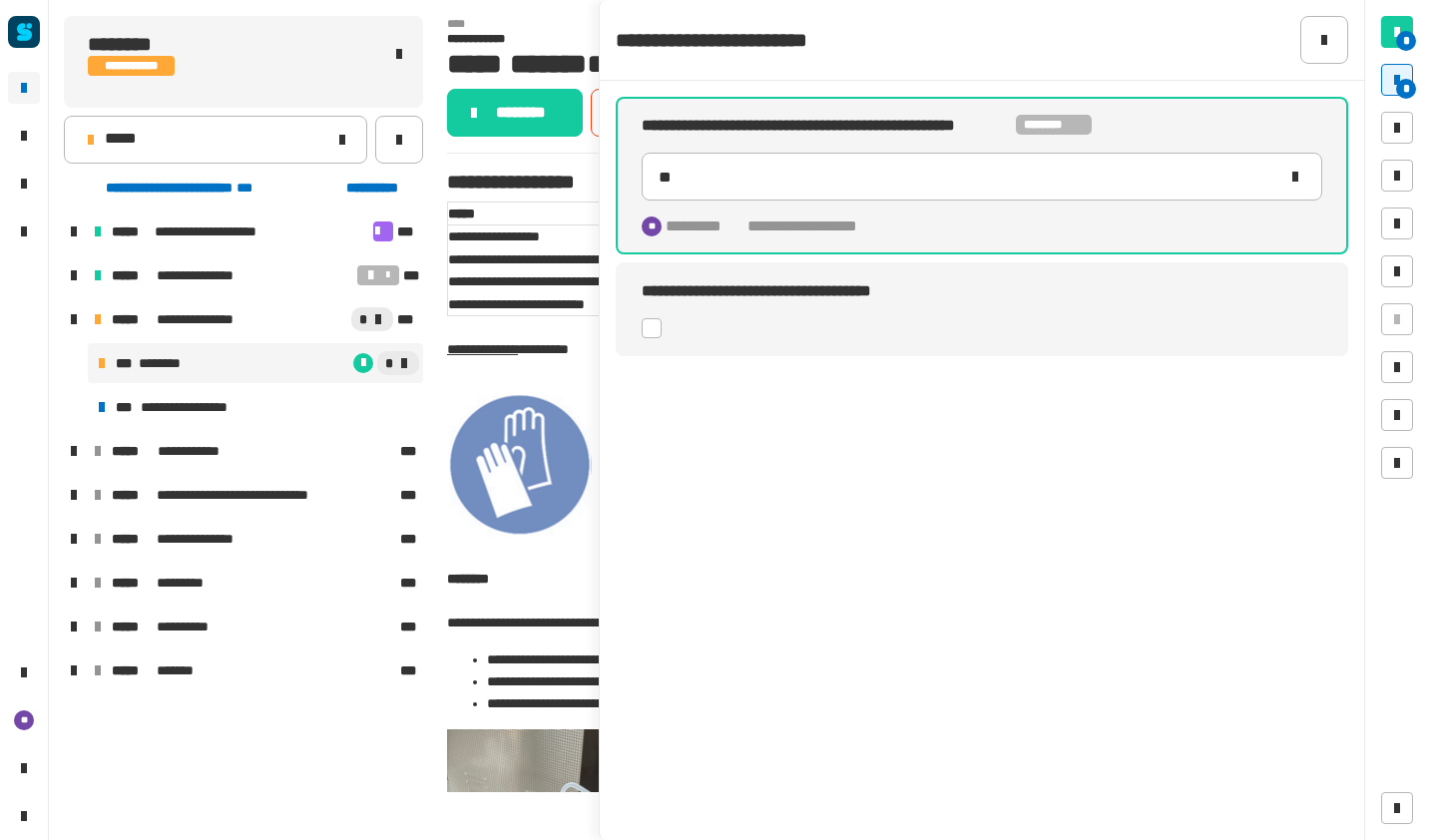 click 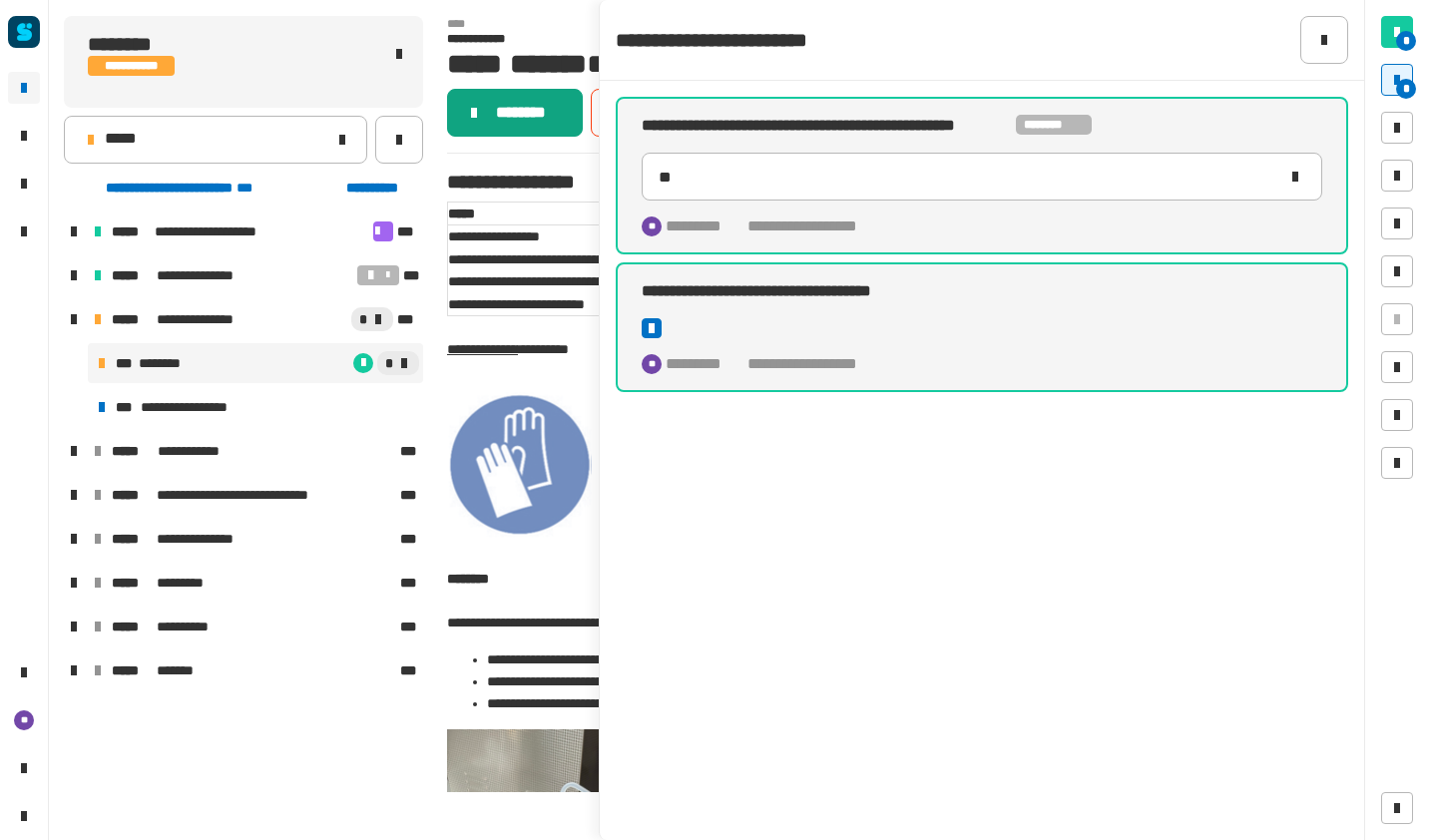 click on "********" 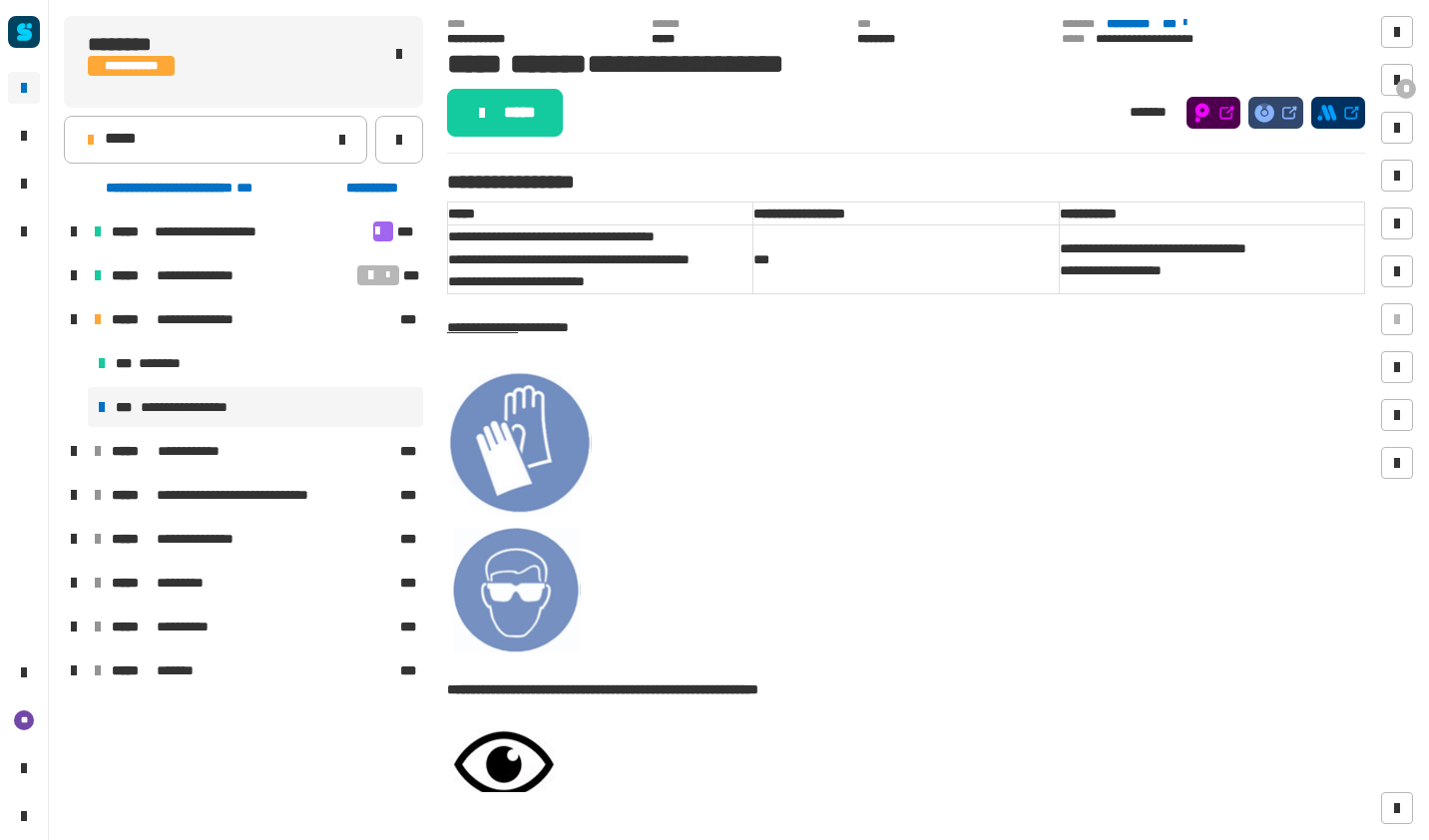 click on "*****" 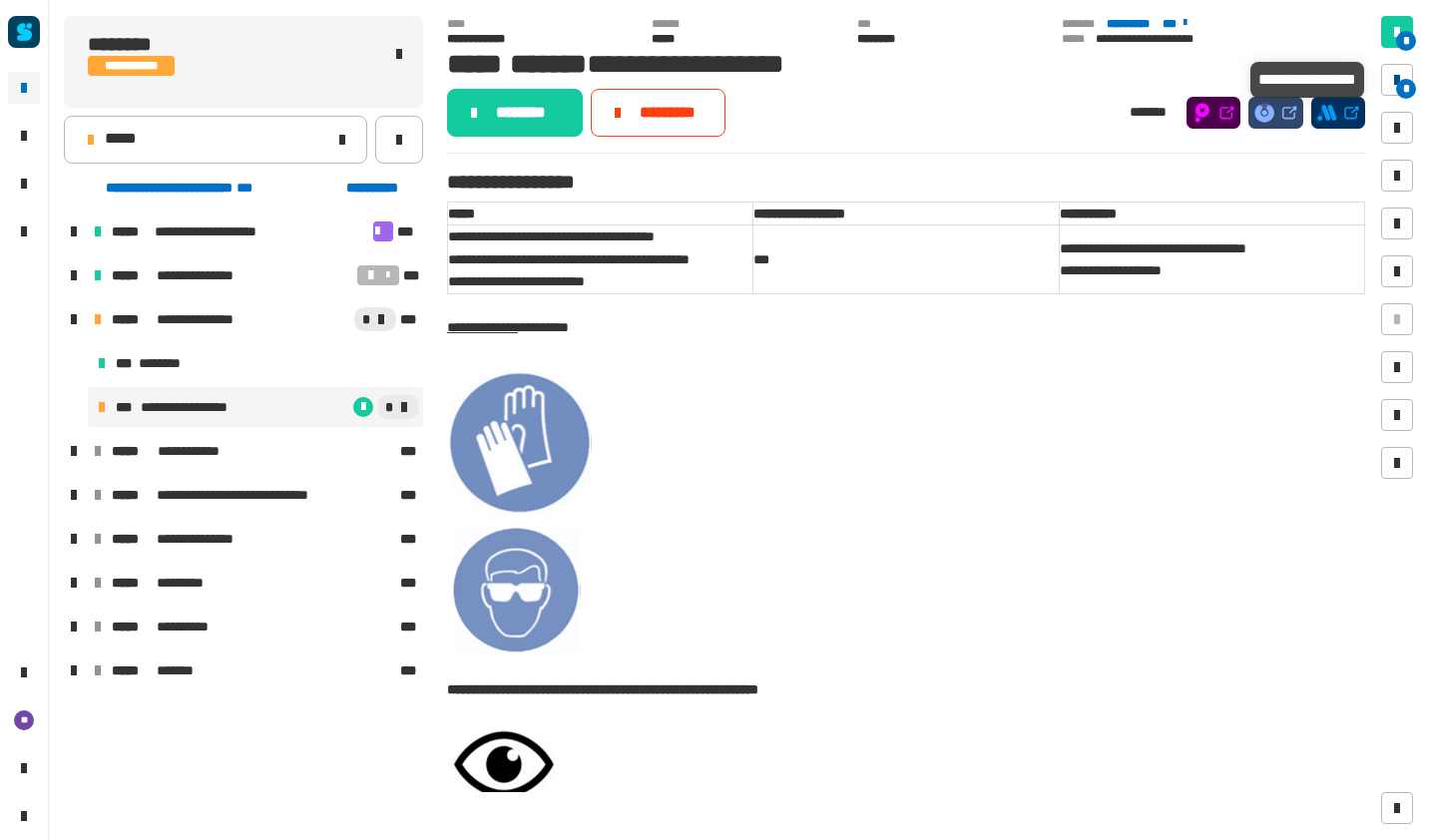 click on "*" at bounding box center (1406, 89) 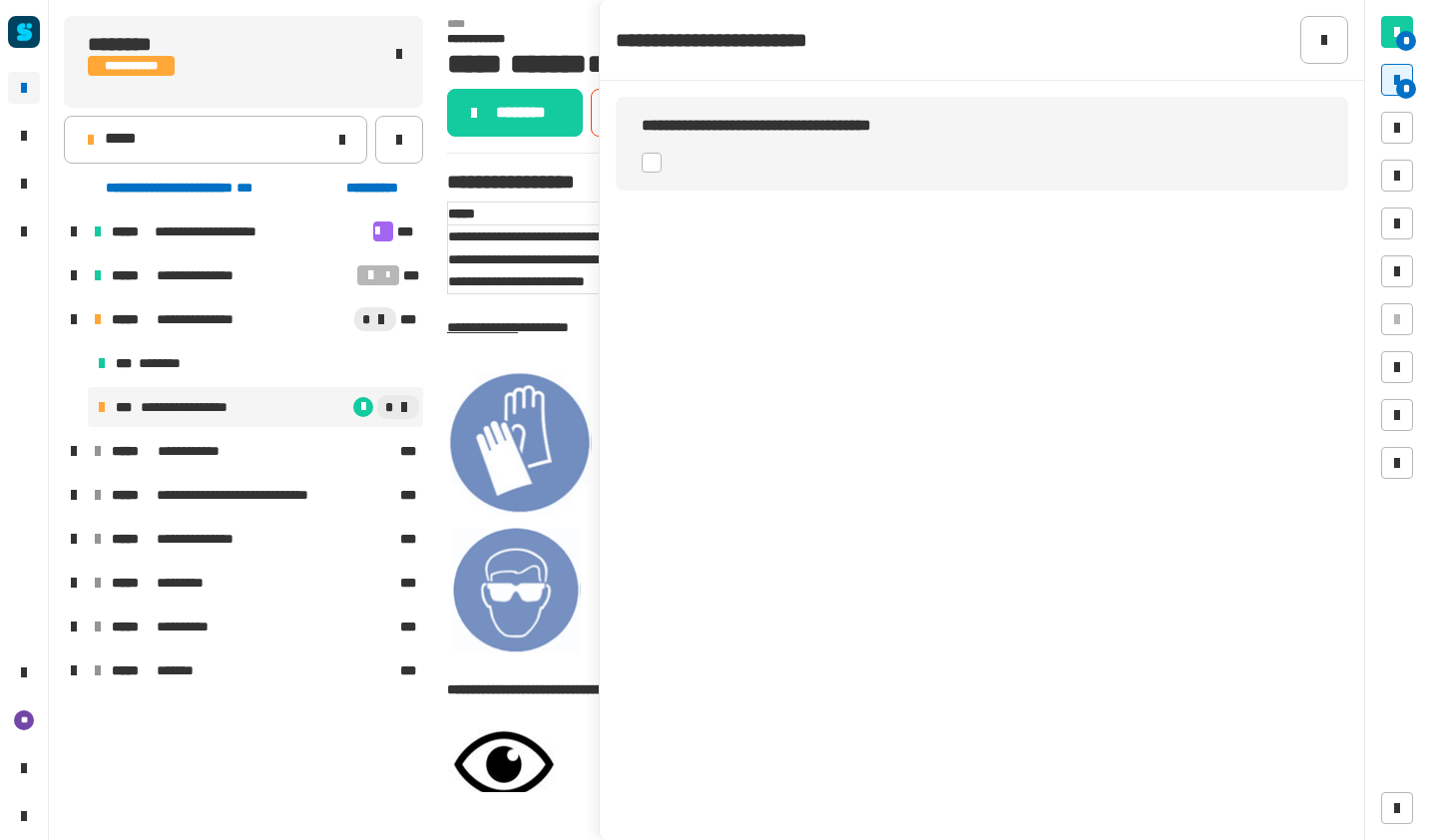 click 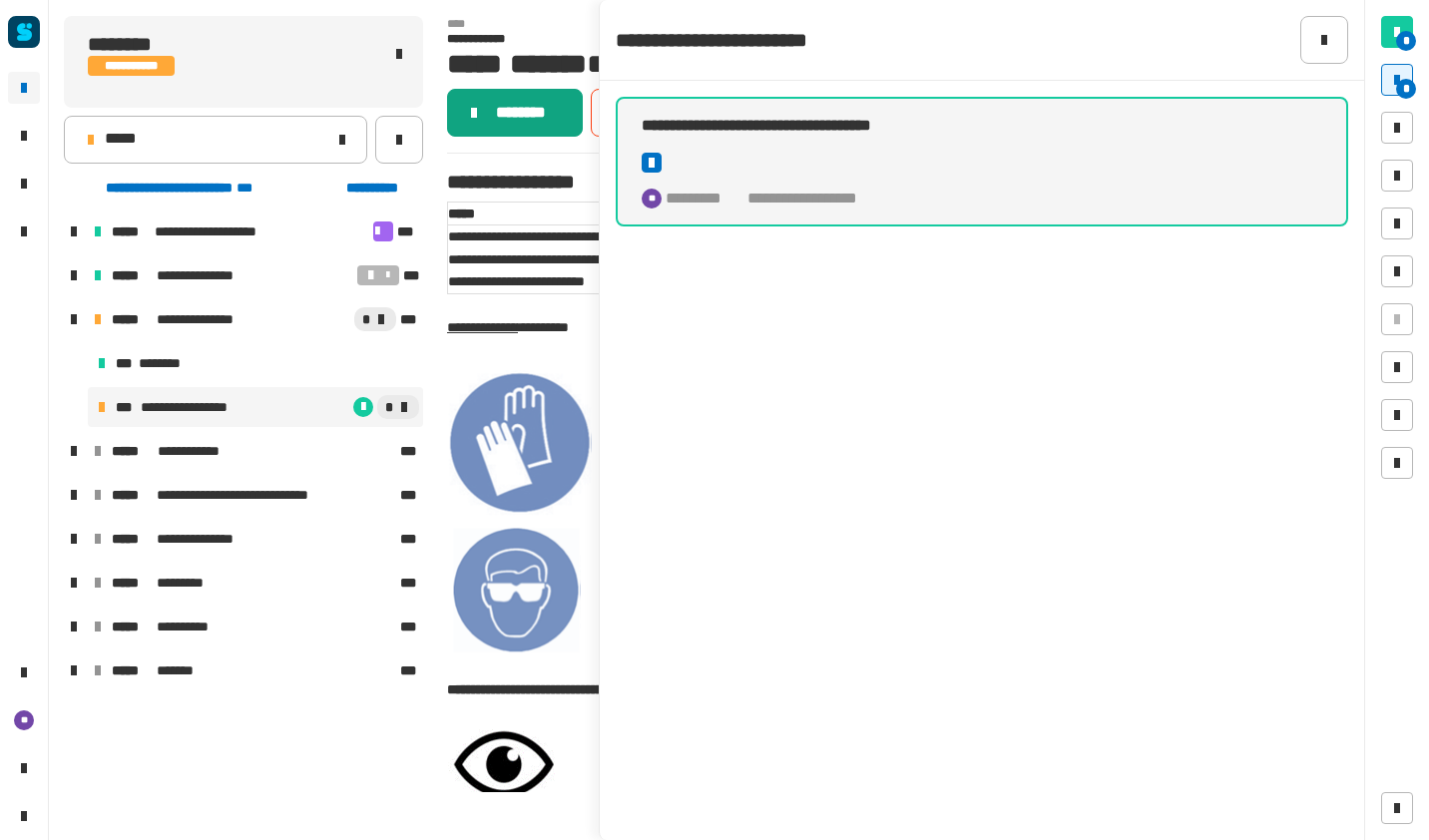 click on "********" 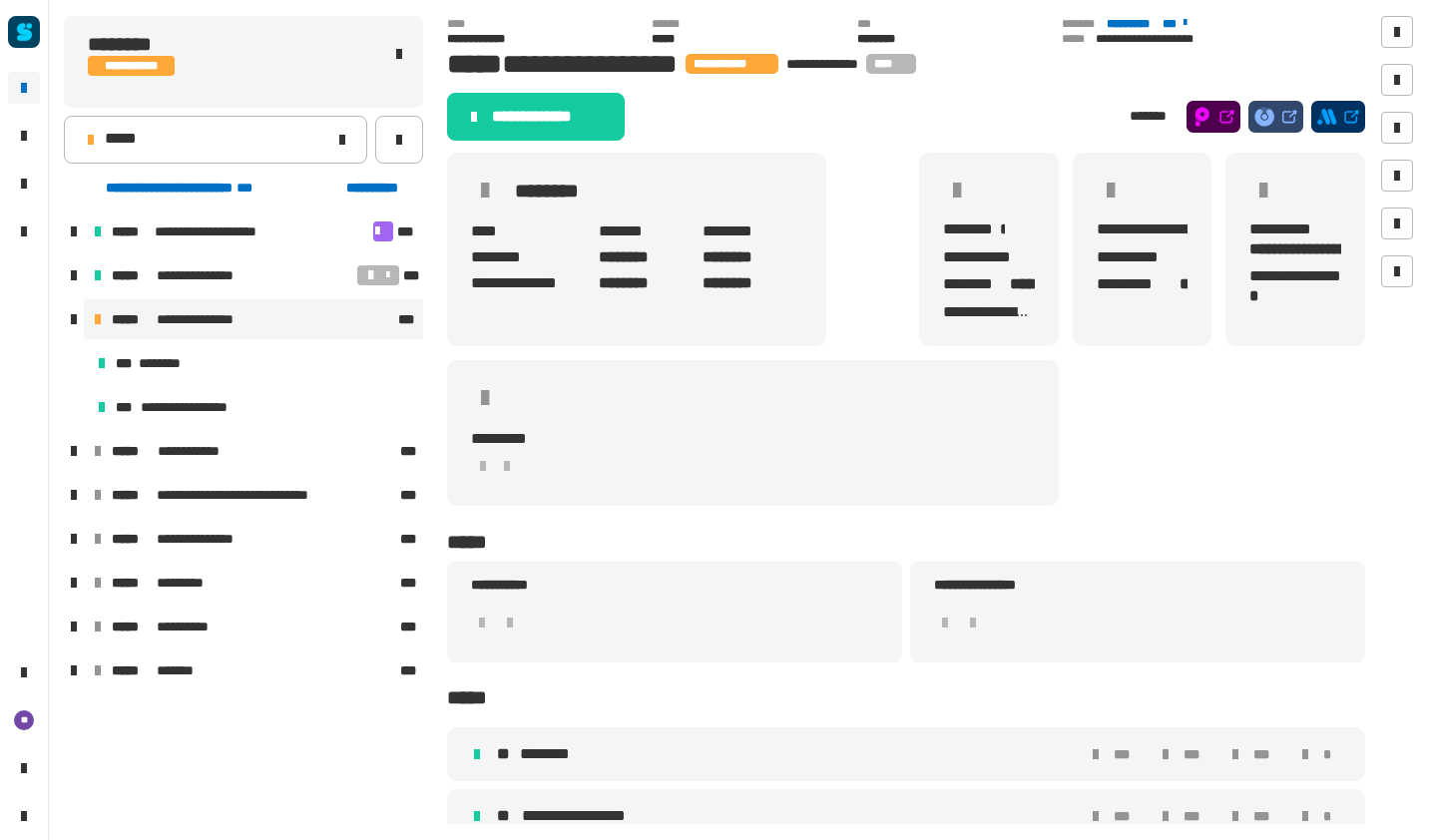 click on "**********" 